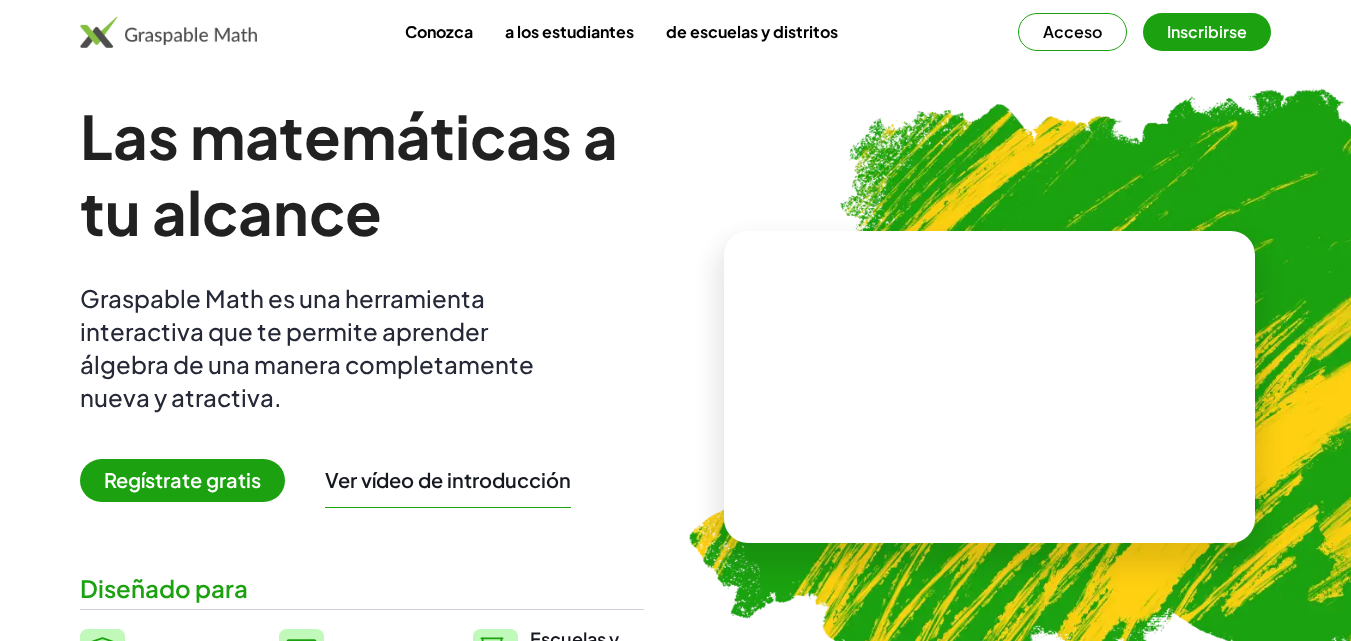 scroll, scrollTop: 0, scrollLeft: 0, axis: both 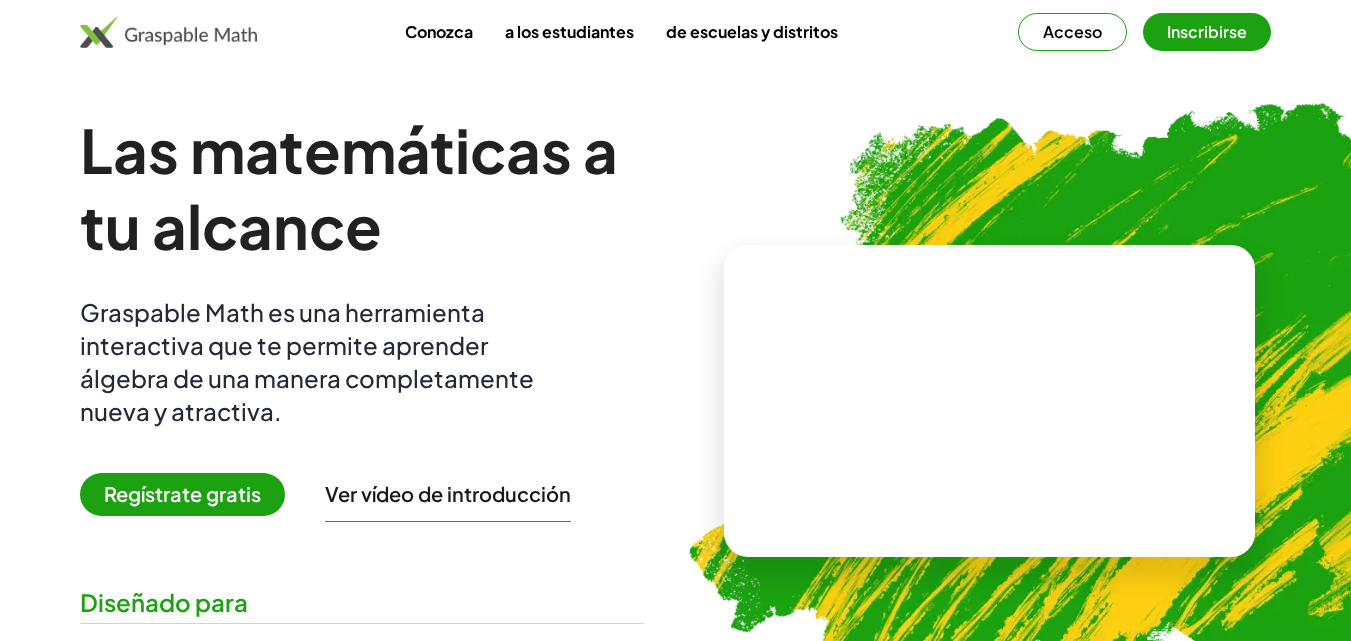 click on "Inscribirse" at bounding box center (1207, 31) 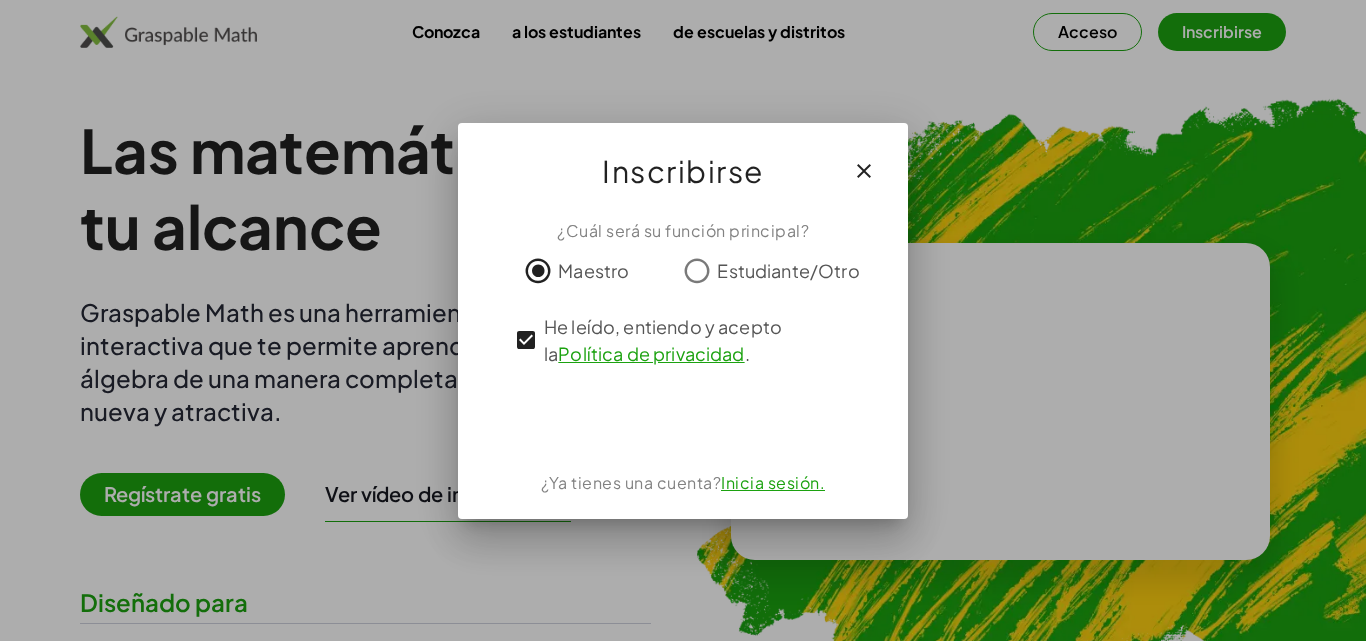 click 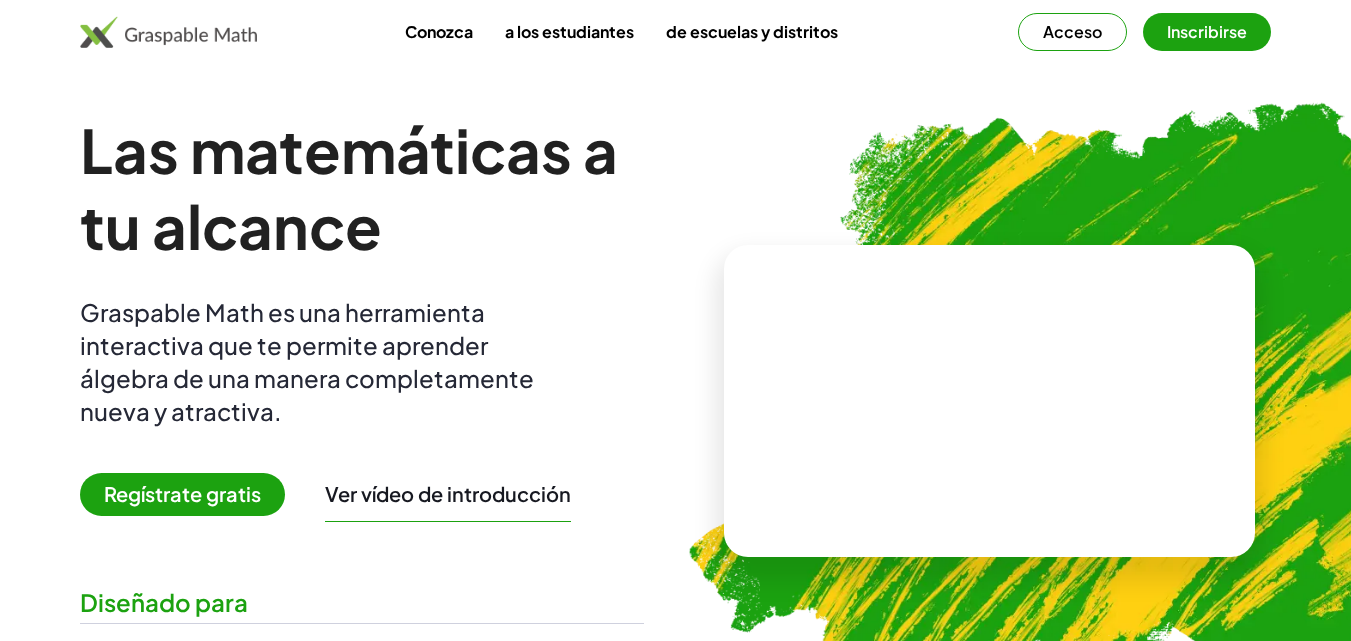 click on "Regístrate gratis" at bounding box center [182, 493] 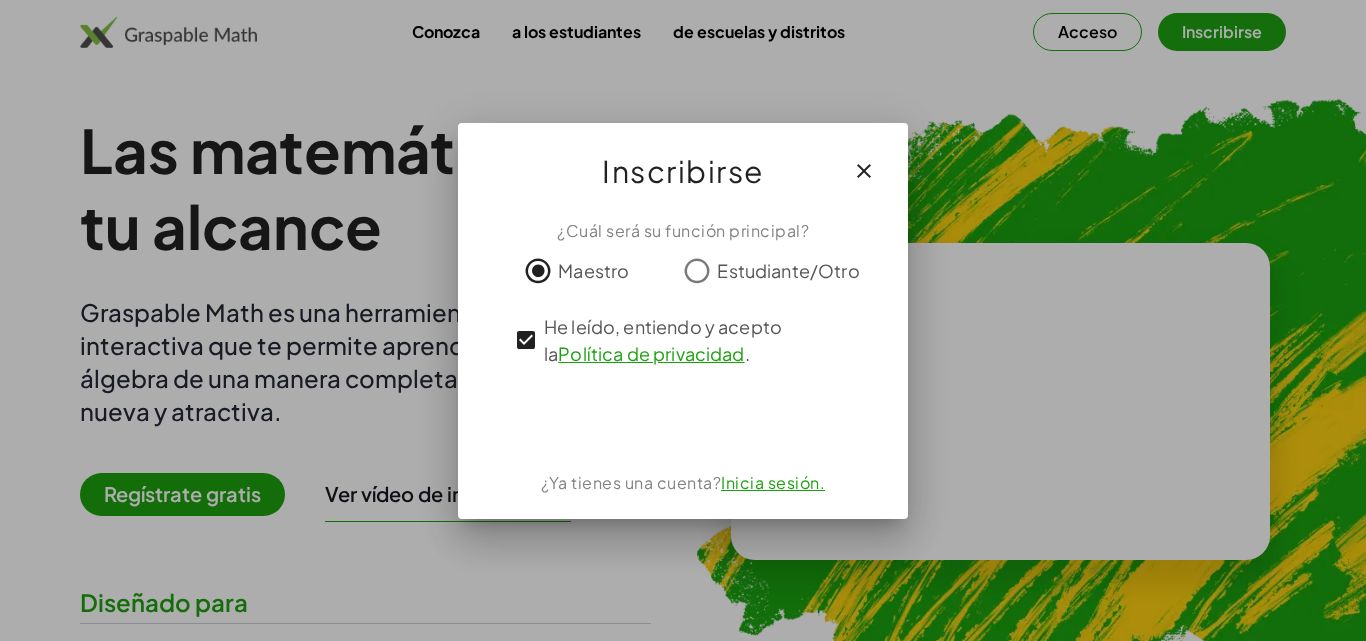 click at bounding box center (683, 320) 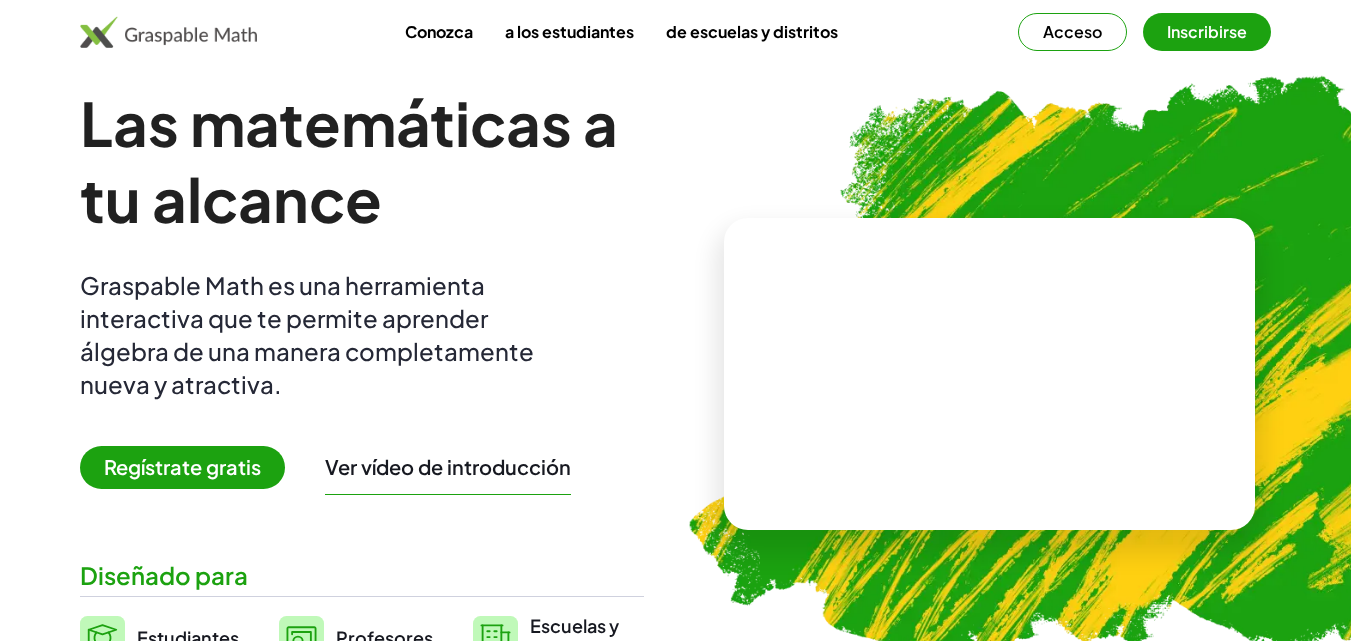 scroll, scrollTop: 0, scrollLeft: 0, axis: both 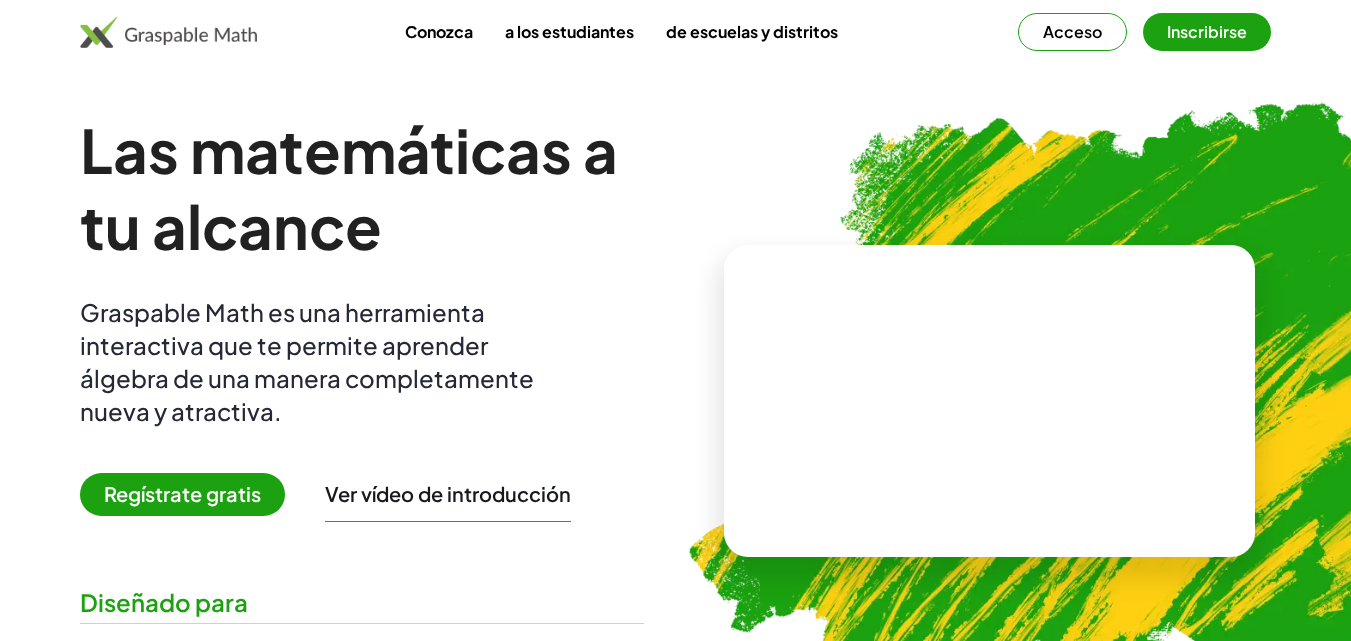 click on "Acceso" at bounding box center (1072, 31) 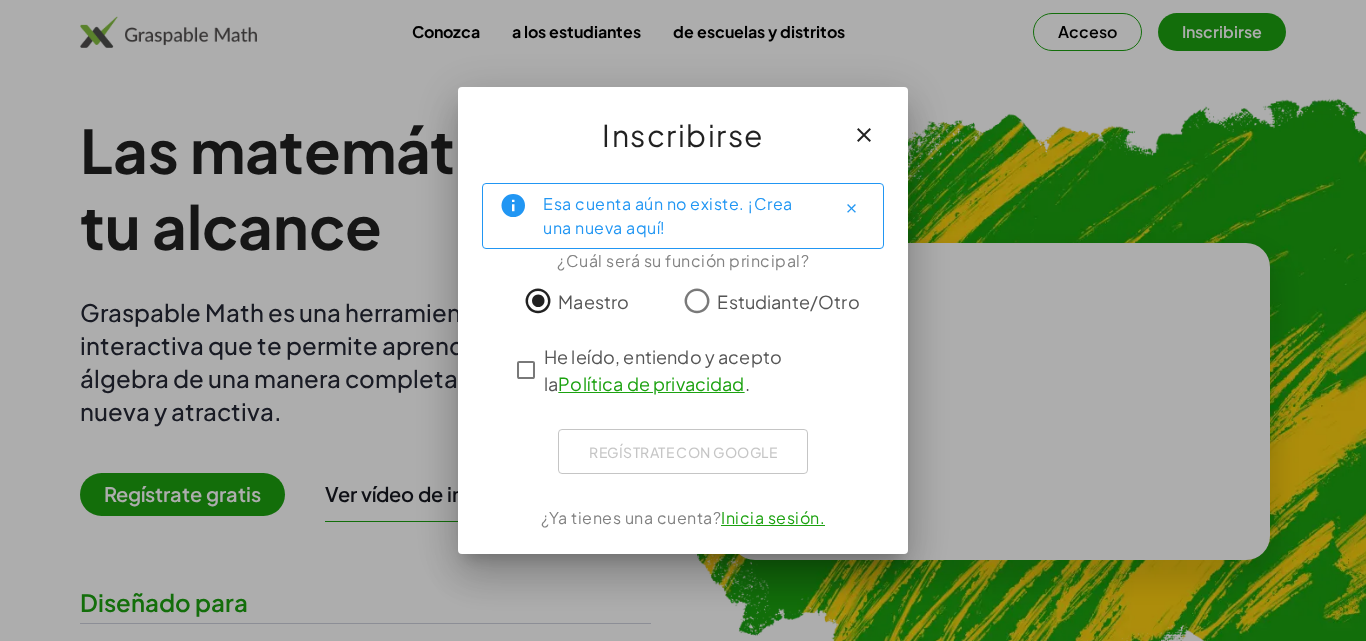 click on "Inicia sesión." at bounding box center (773, 517) 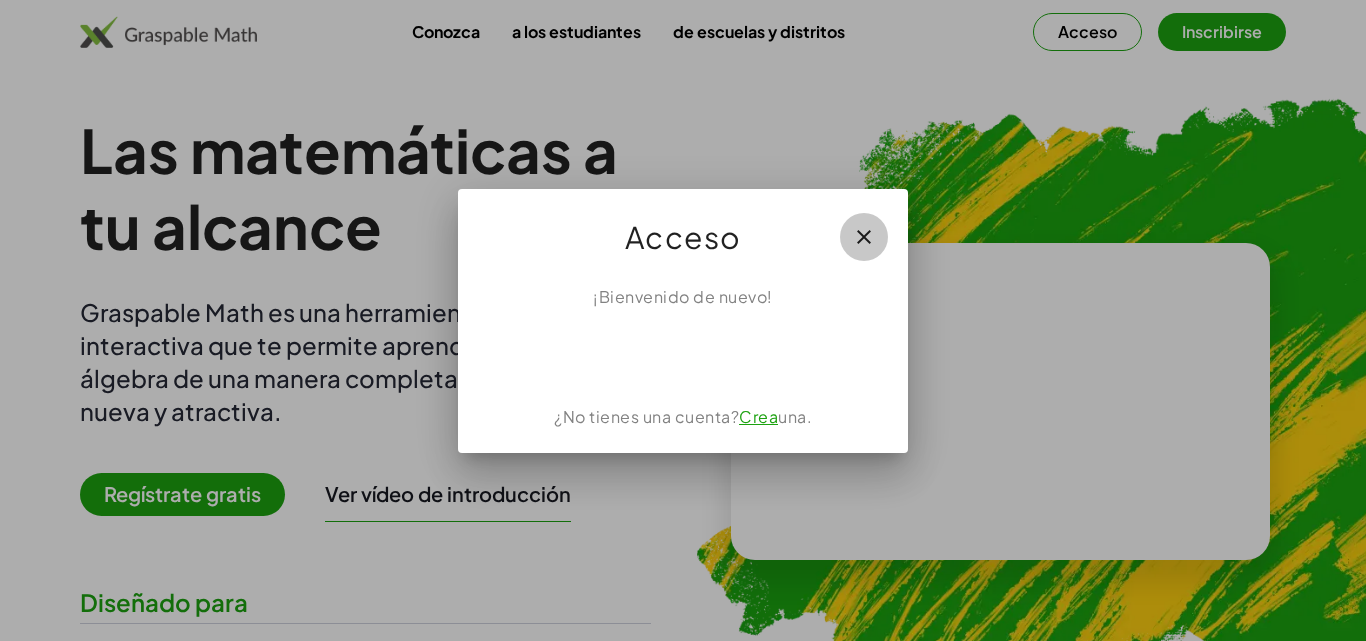 click 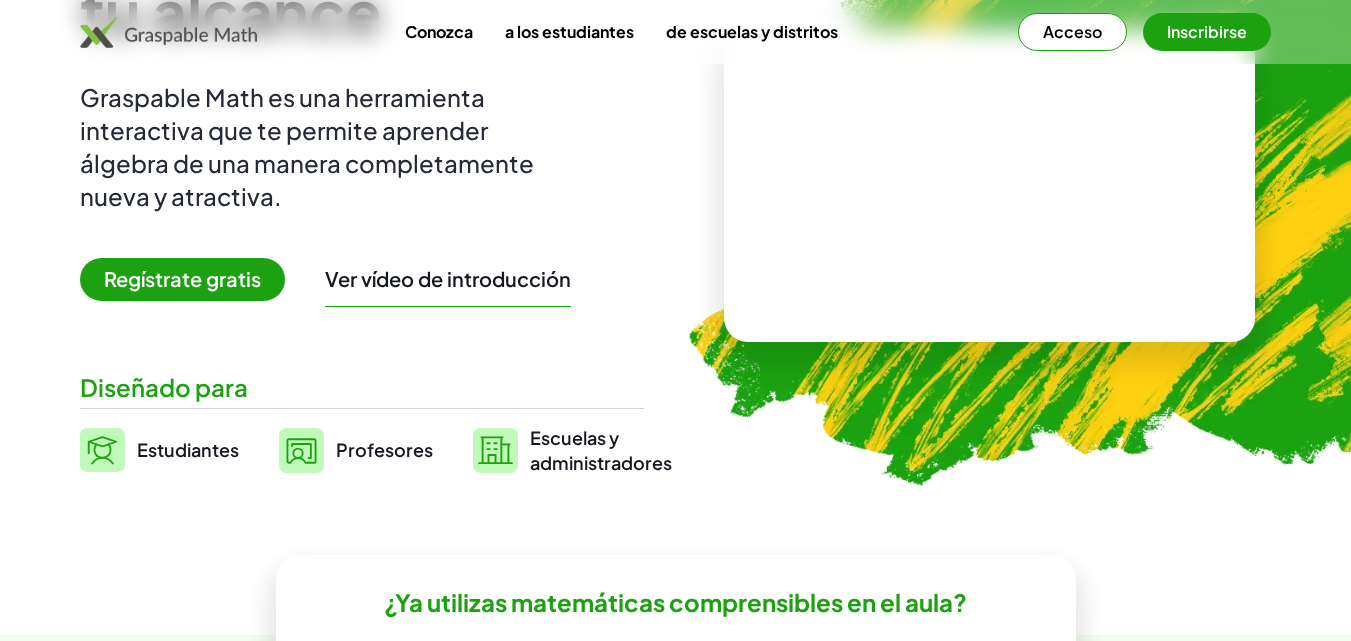 scroll, scrollTop: 0, scrollLeft: 0, axis: both 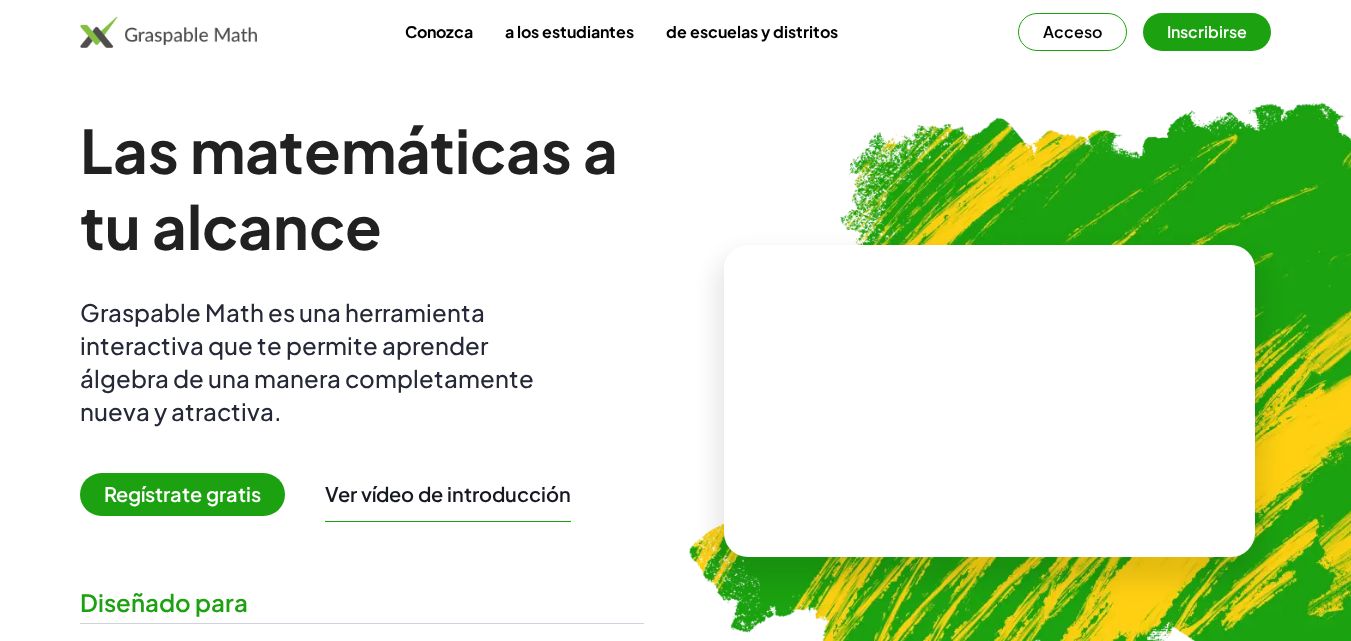 click on "Ver vídeo de introducción" at bounding box center [448, 493] 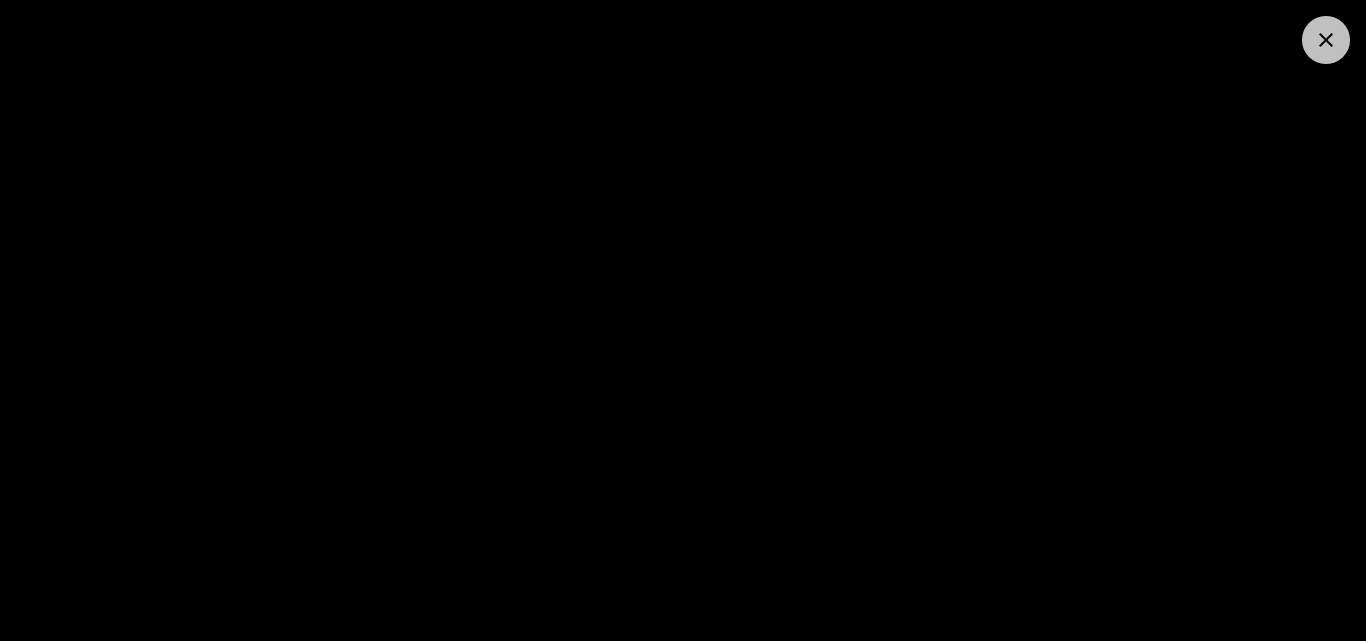 click 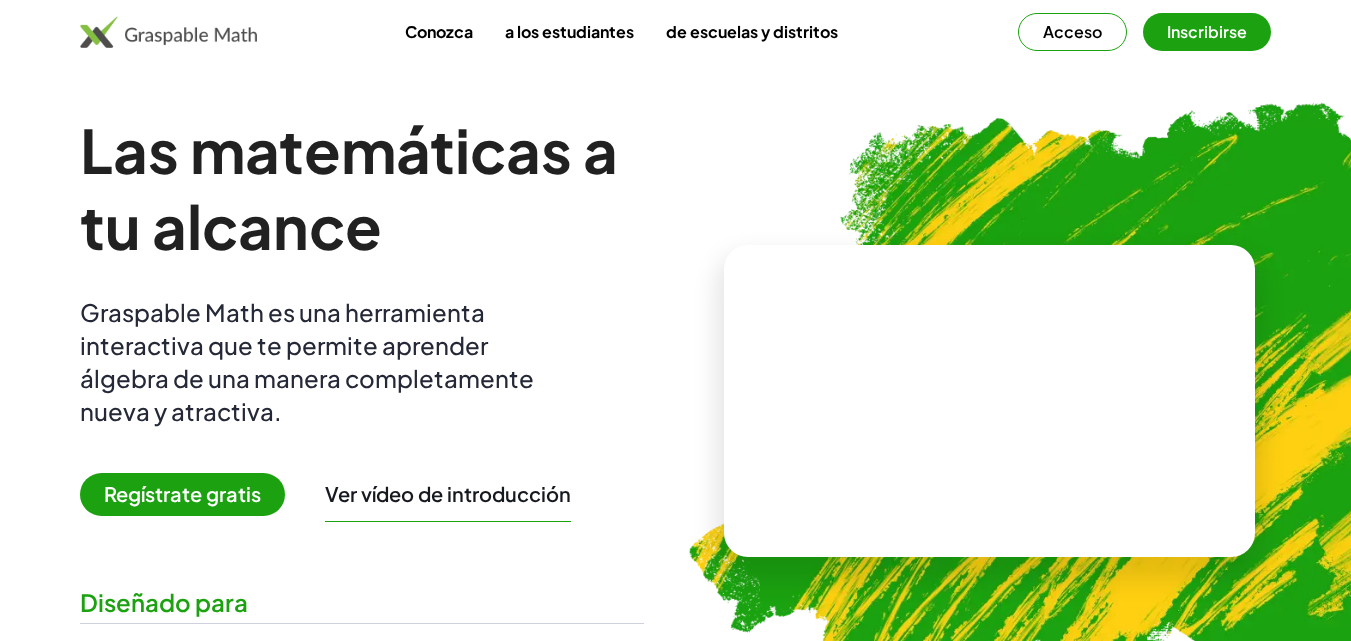 click on "Acceso" at bounding box center [1072, 31] 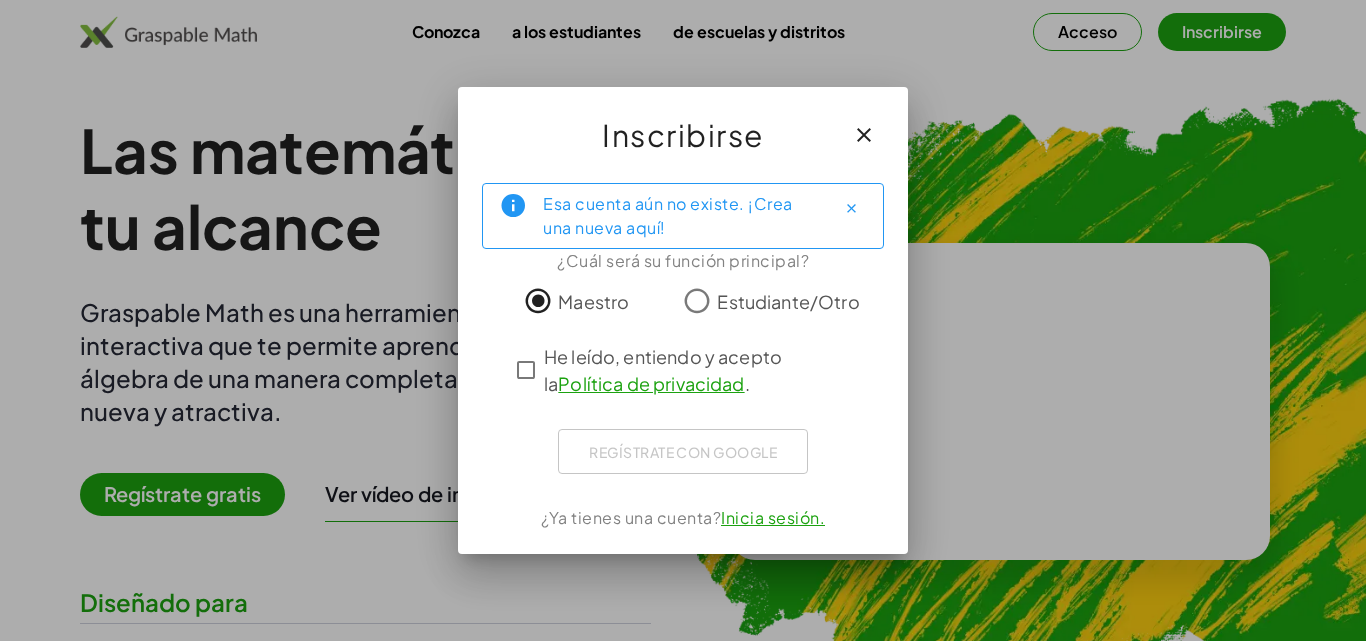click on "Inicia sesión." at bounding box center [773, 517] 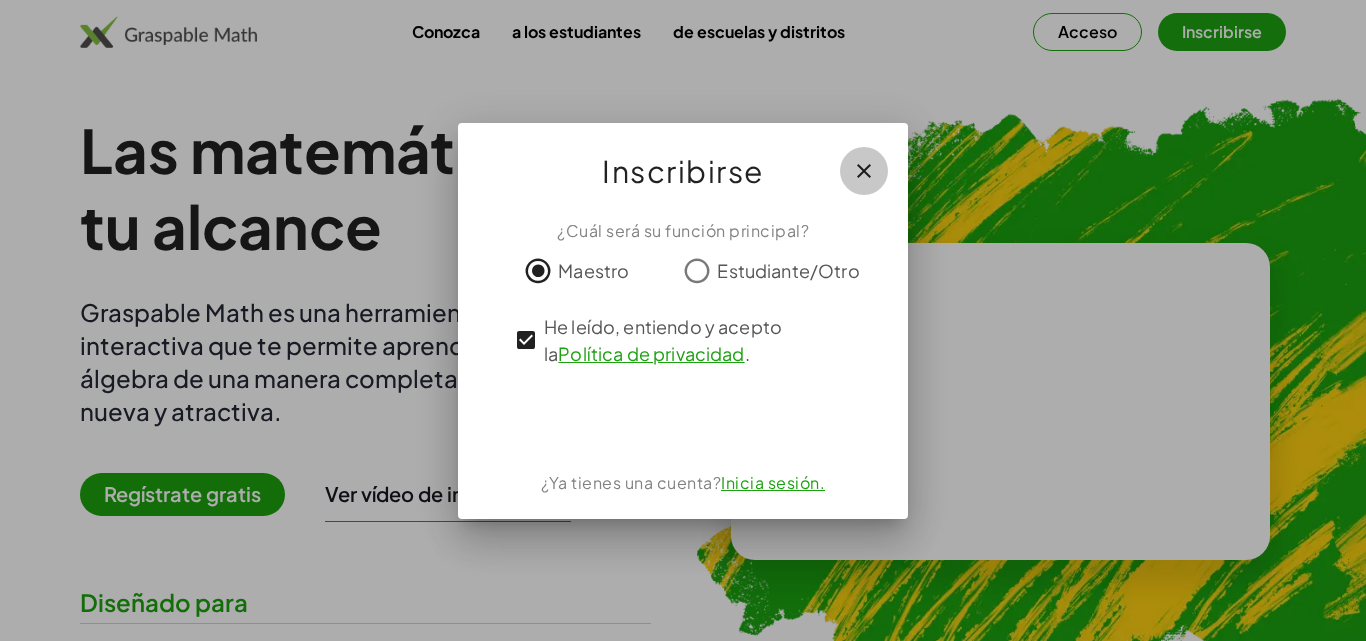 click 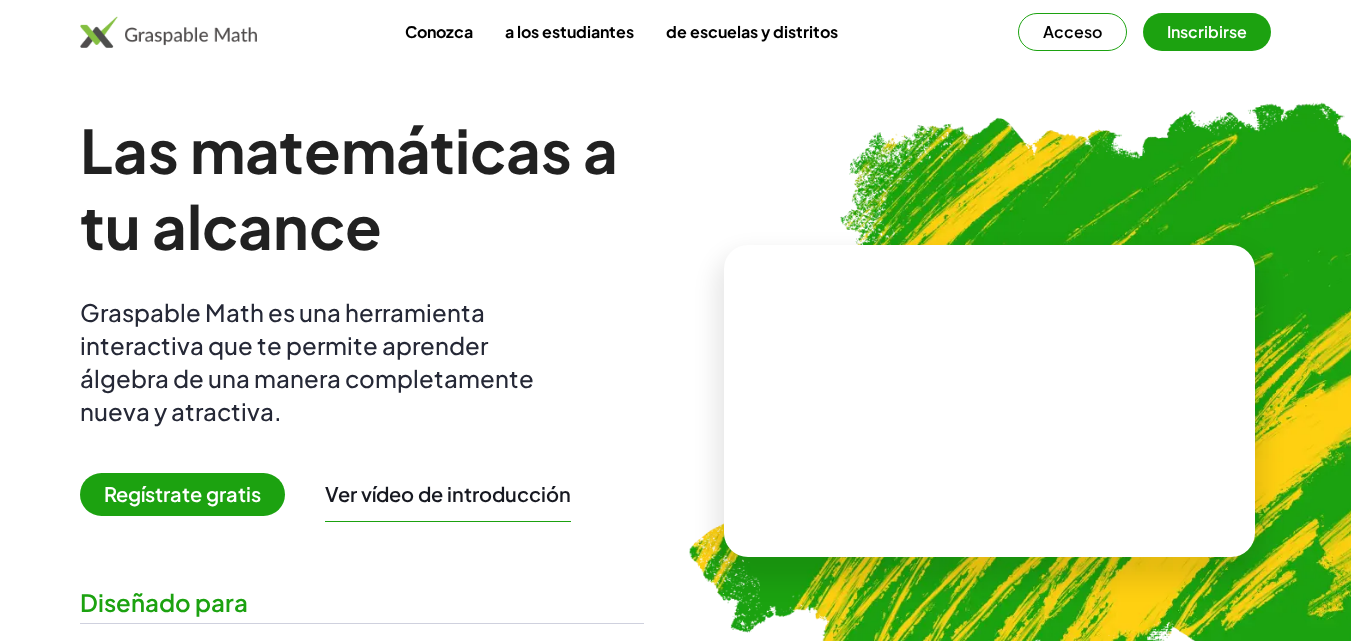 click on "Conozca" at bounding box center (439, 31) 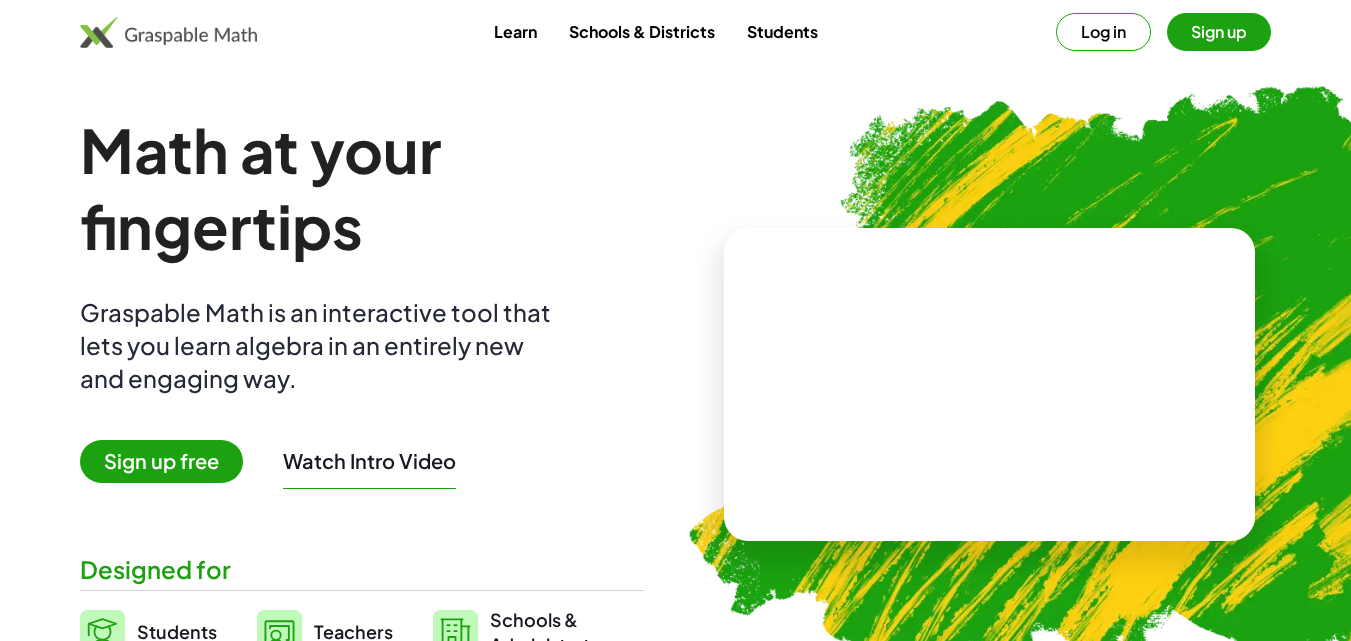 scroll, scrollTop: 0, scrollLeft: 0, axis: both 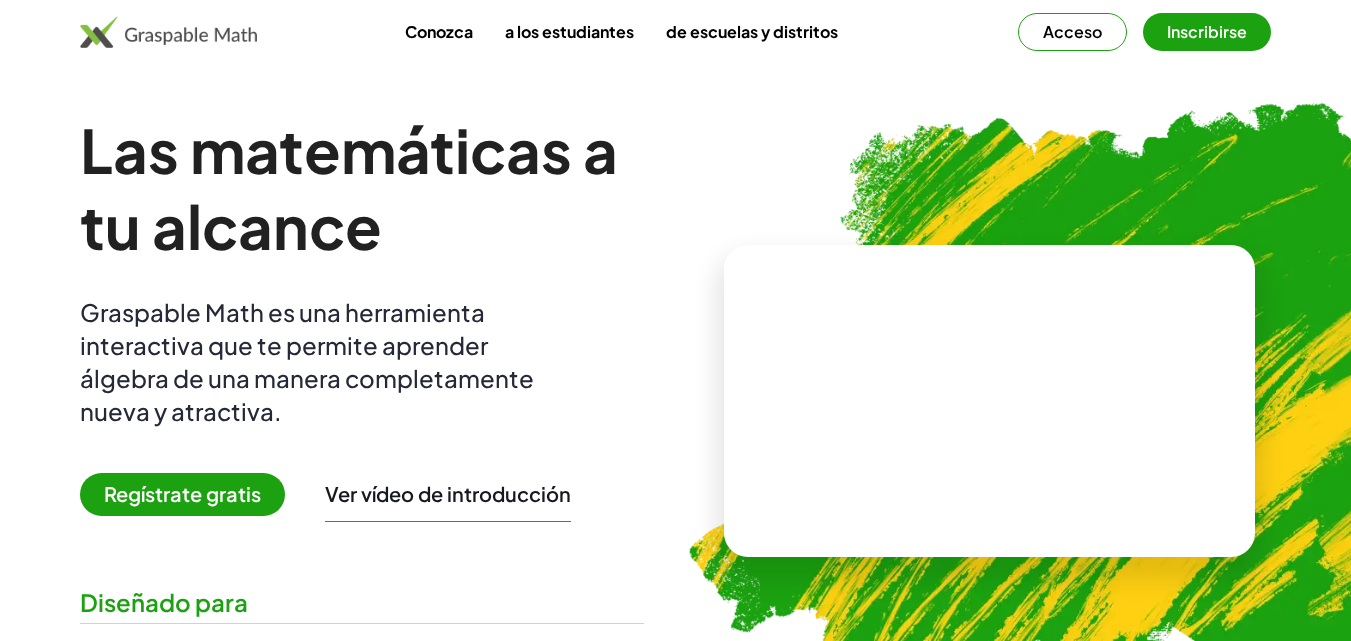 click on "a los estudiantes" at bounding box center [569, 31] 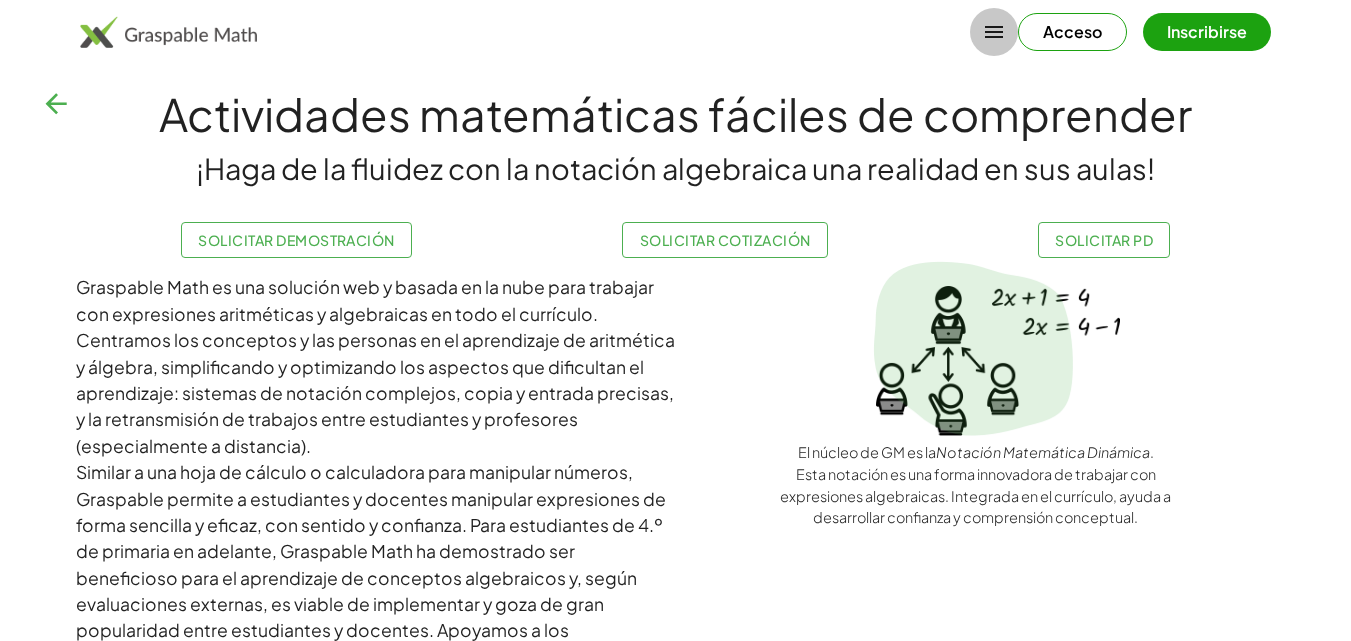 click at bounding box center [994, 32] 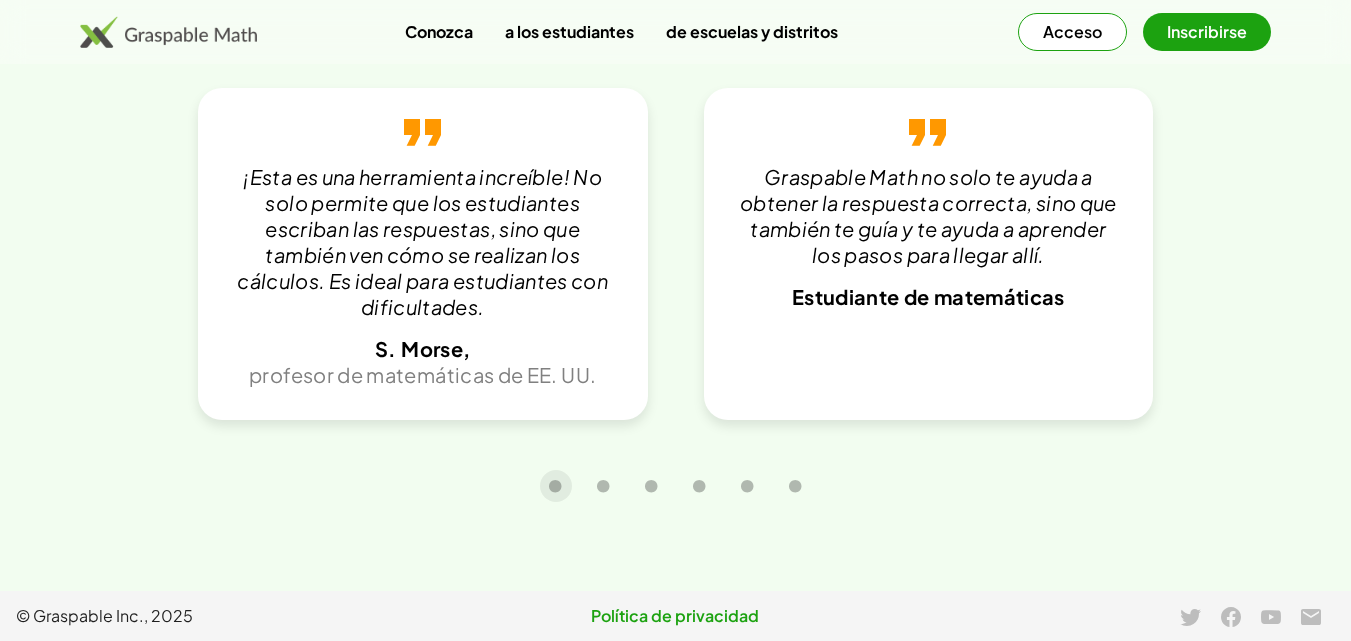 scroll, scrollTop: 4423, scrollLeft: 0, axis: vertical 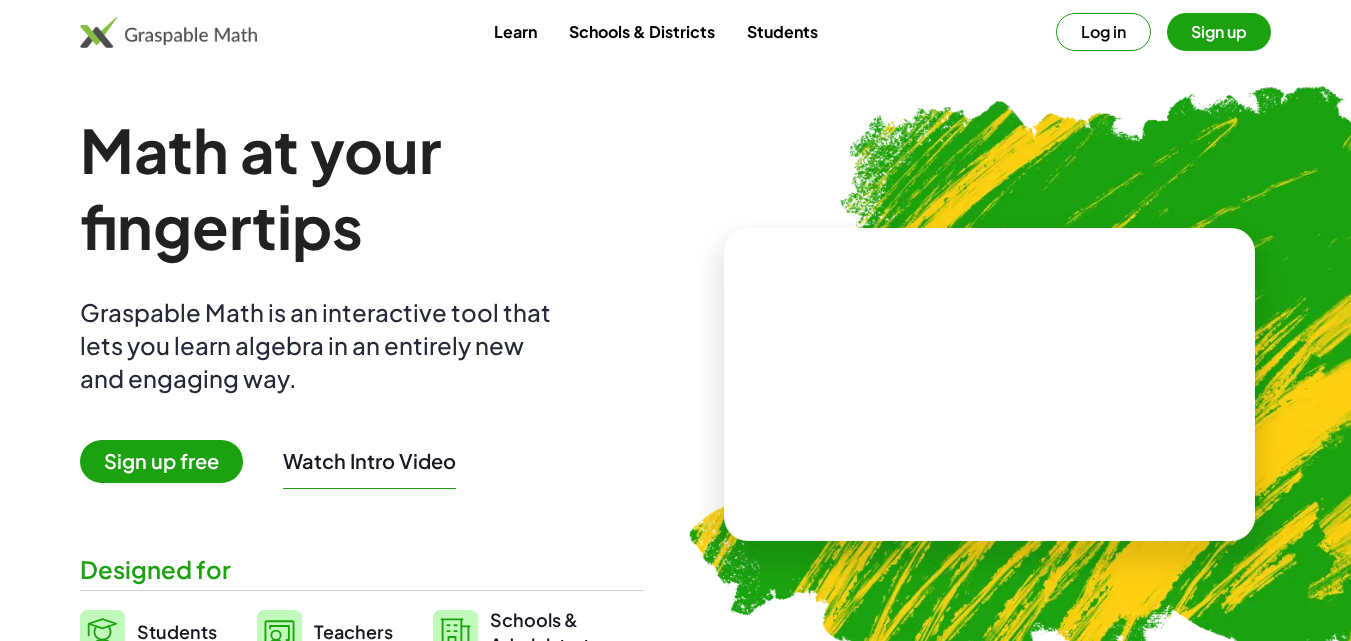 click on "Log in" at bounding box center [1103, 32] 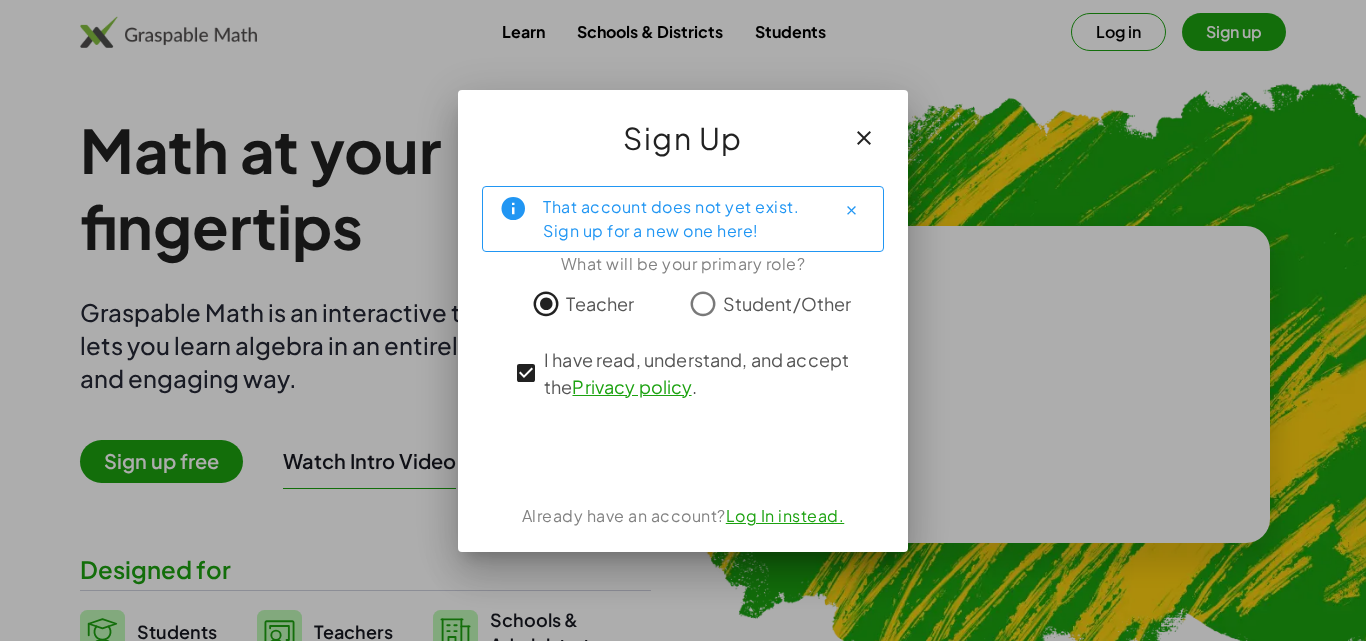 click on "Log In instead." at bounding box center (785, 515) 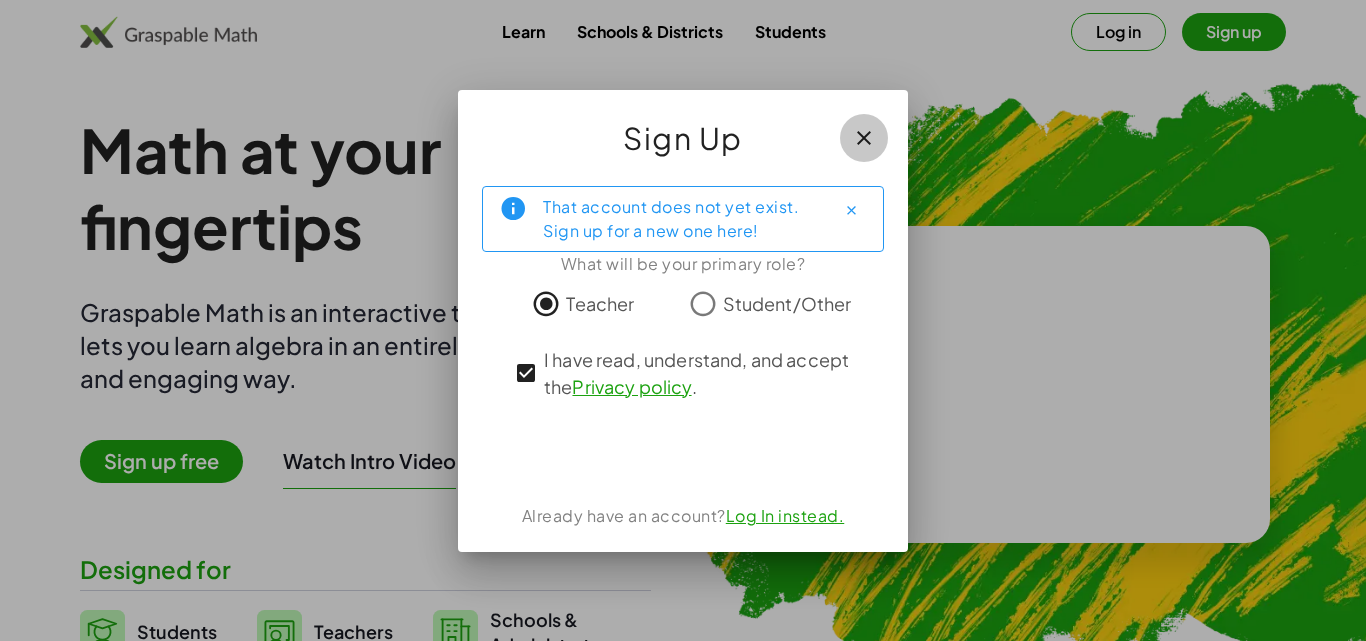 click 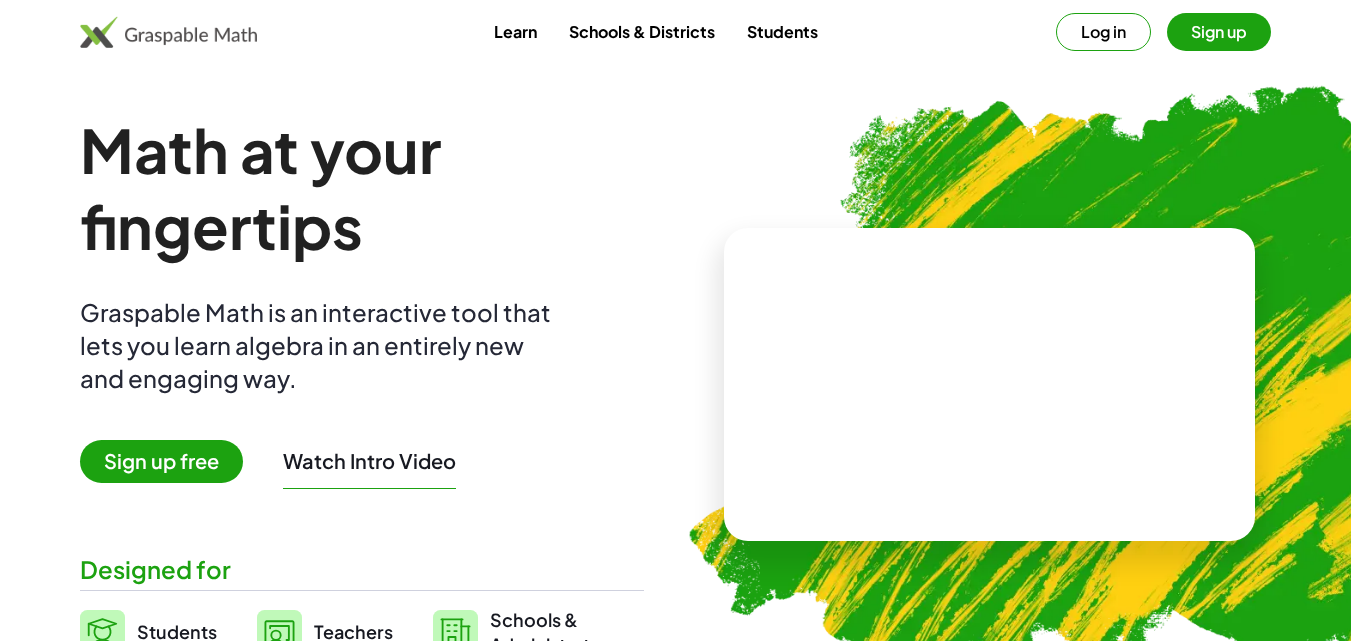 scroll, scrollTop: 456, scrollLeft: 0, axis: vertical 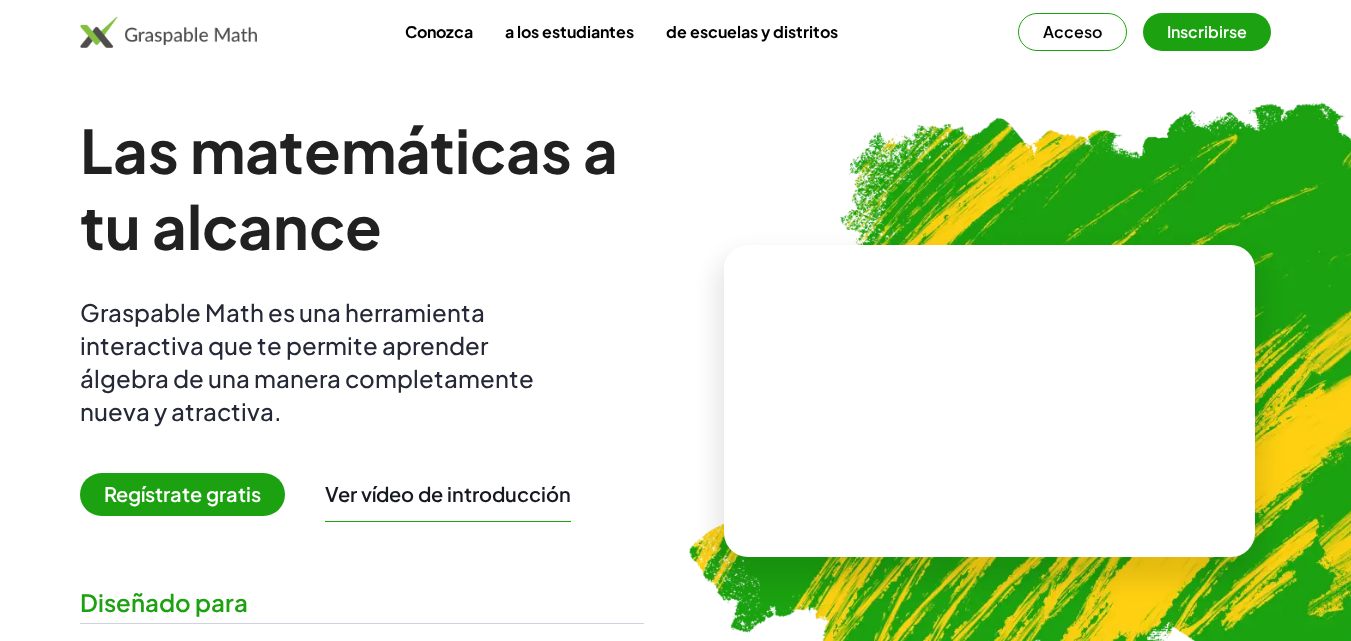 click on "Inscribirse" at bounding box center [1207, 31] 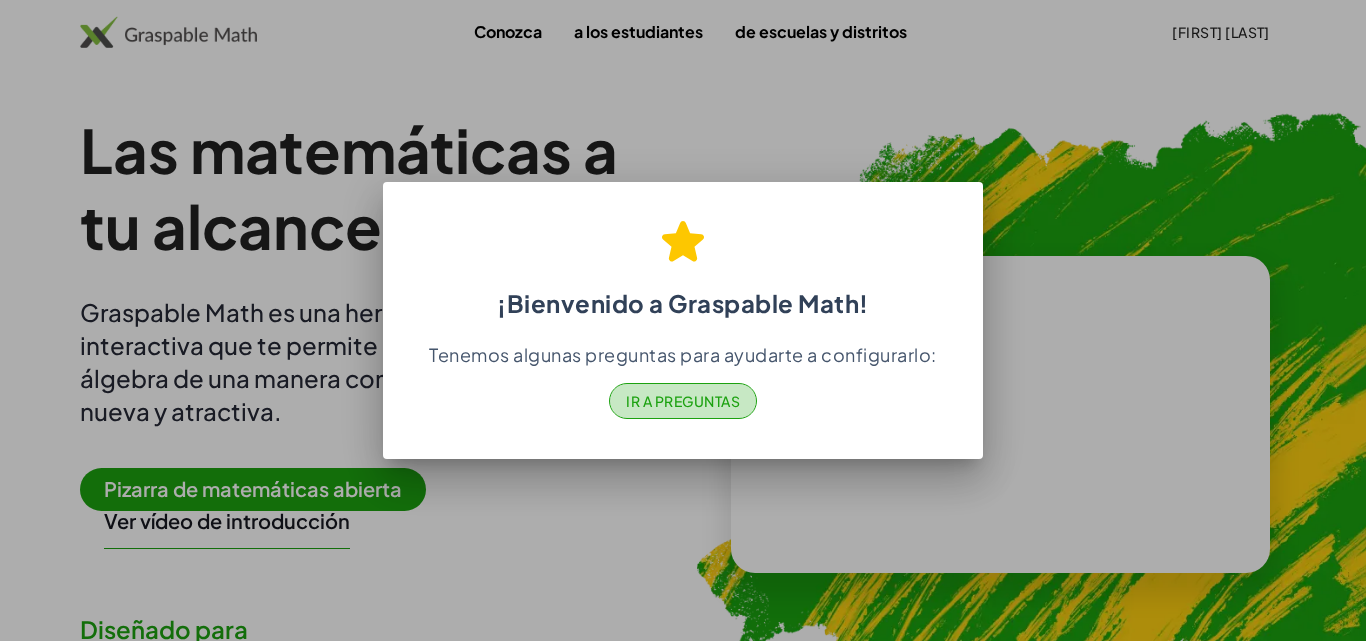 click on "Ir a Preguntas" at bounding box center (683, 401) 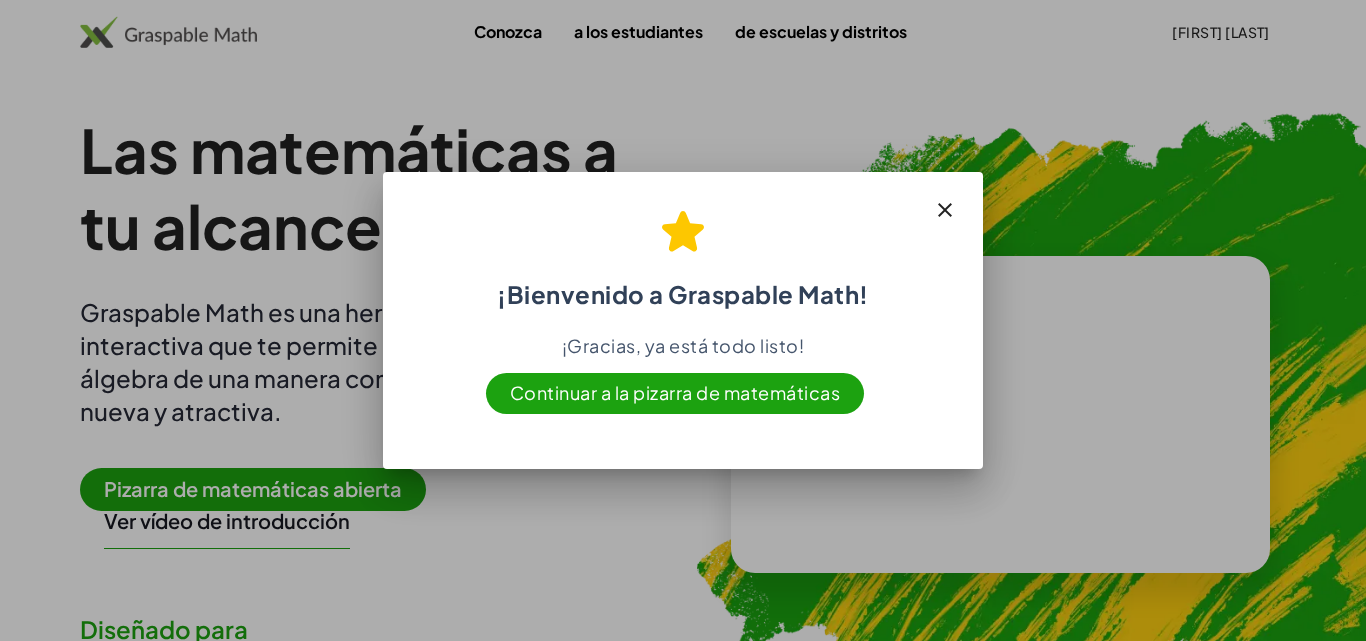 click on "Continuar a la pizarra de matemáticas" at bounding box center (675, 392) 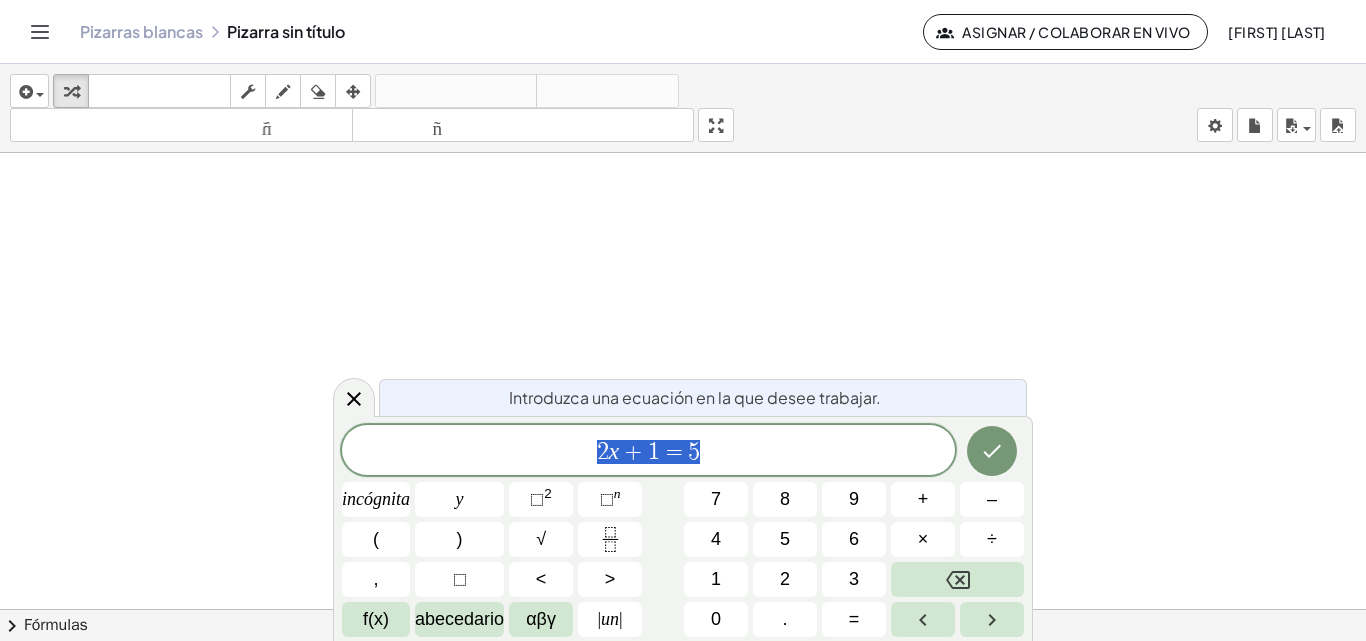 scroll, scrollTop: 179, scrollLeft: 0, axis: vertical 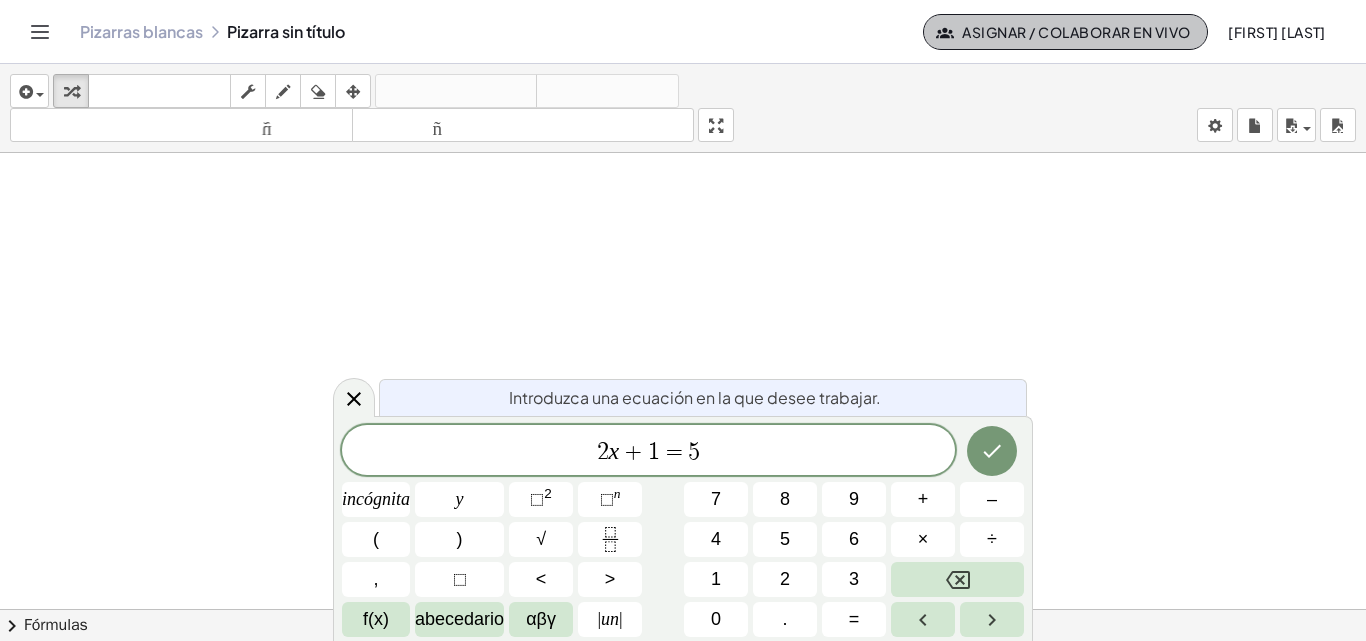 click on "Asignar / Colaborar en vivo" at bounding box center [1076, 32] 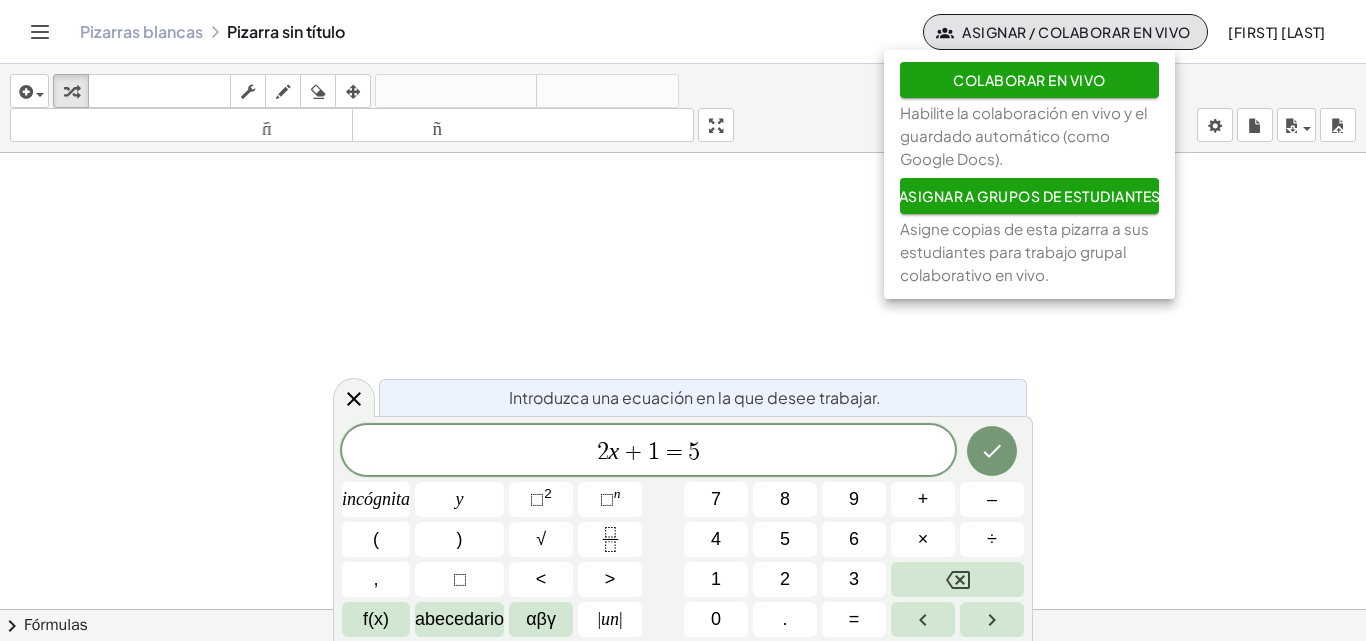 click on "Asignar a grupos de estudiantes" at bounding box center [1030, 196] 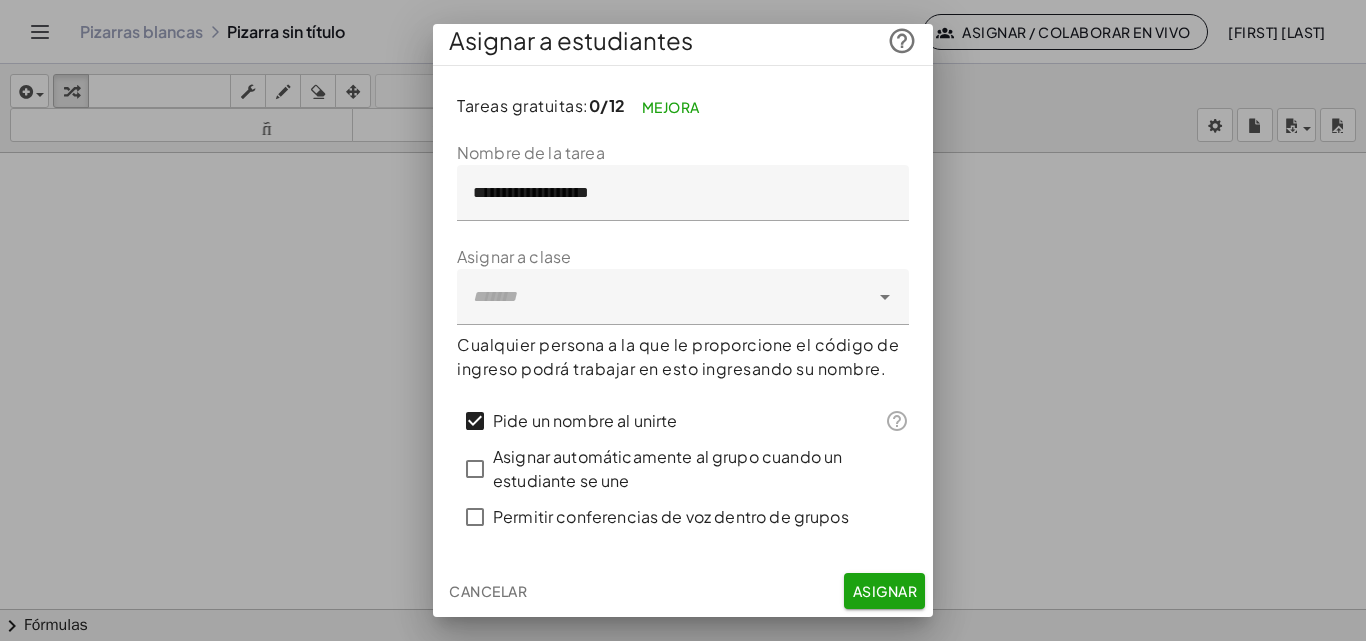 scroll, scrollTop: 0, scrollLeft: 0, axis: both 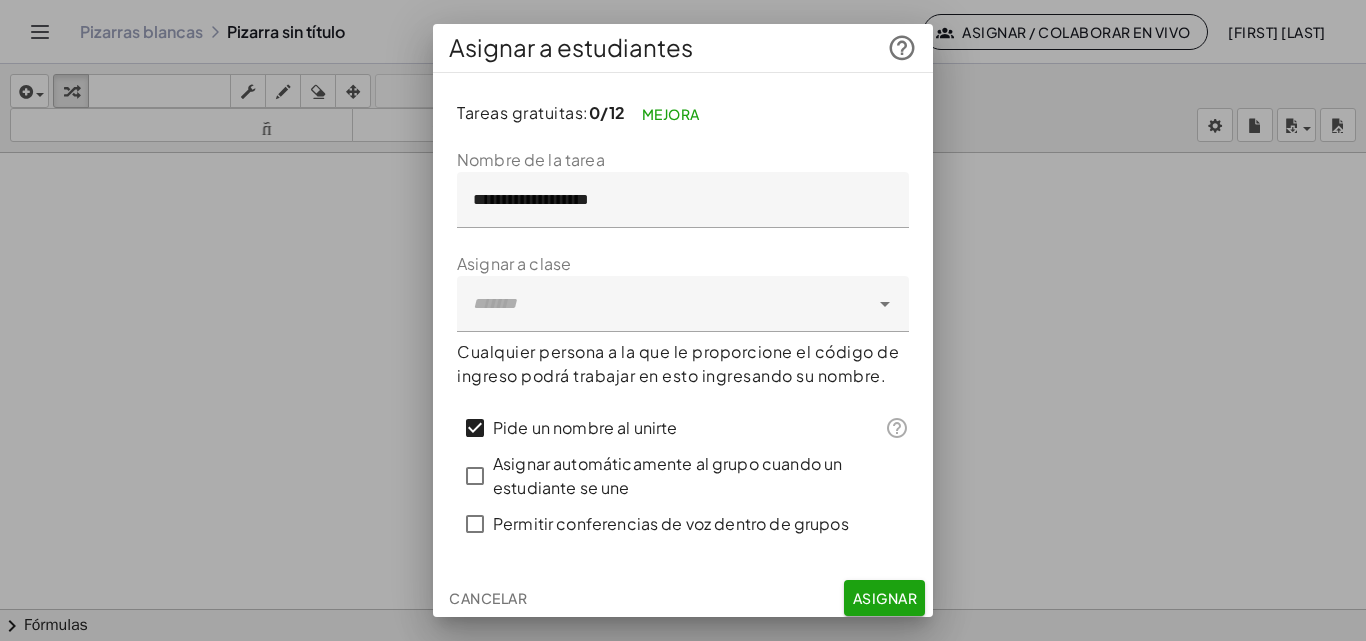 click at bounding box center [683, 320] 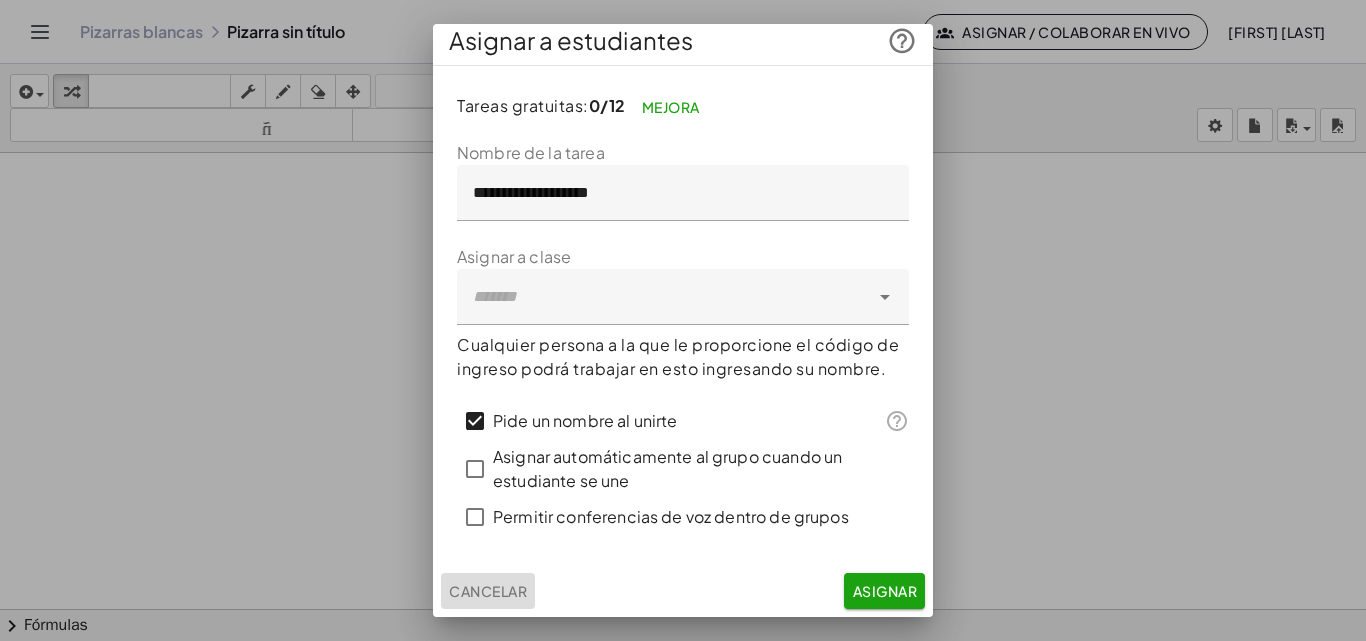click on "Cancelar" at bounding box center (488, 591) 